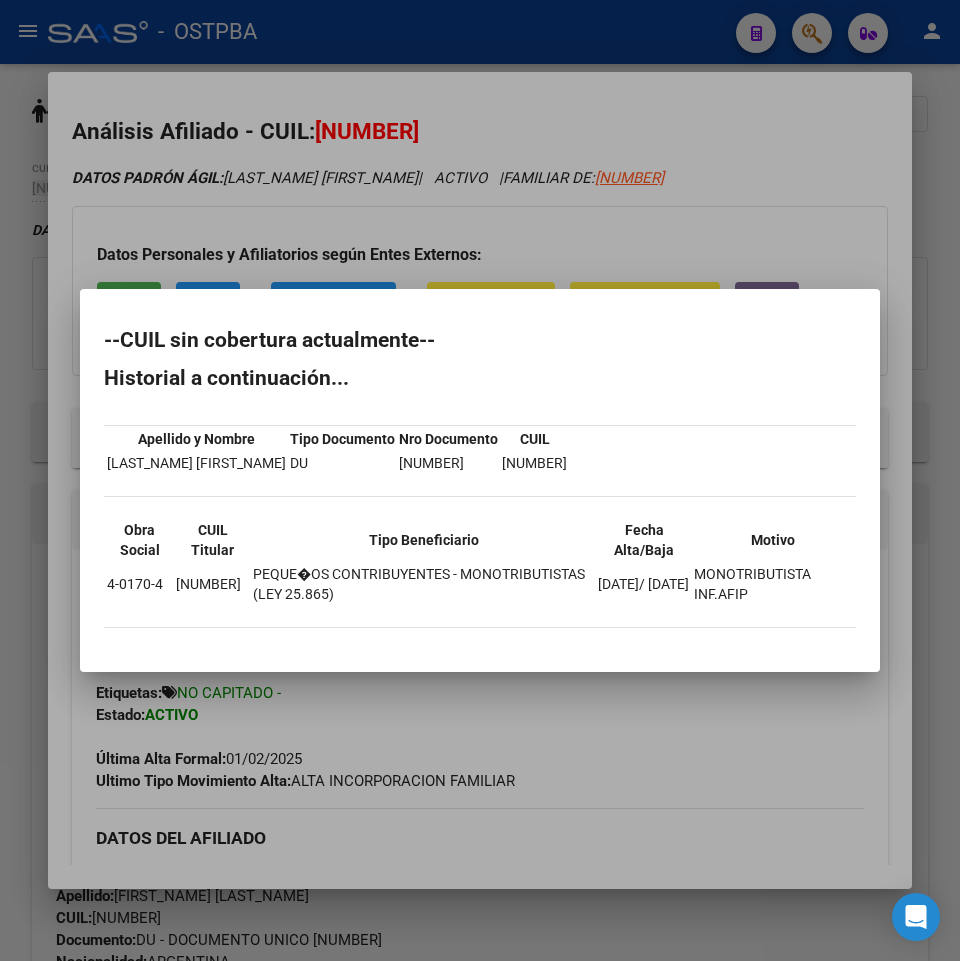 scroll, scrollTop: 0, scrollLeft: 0, axis: both 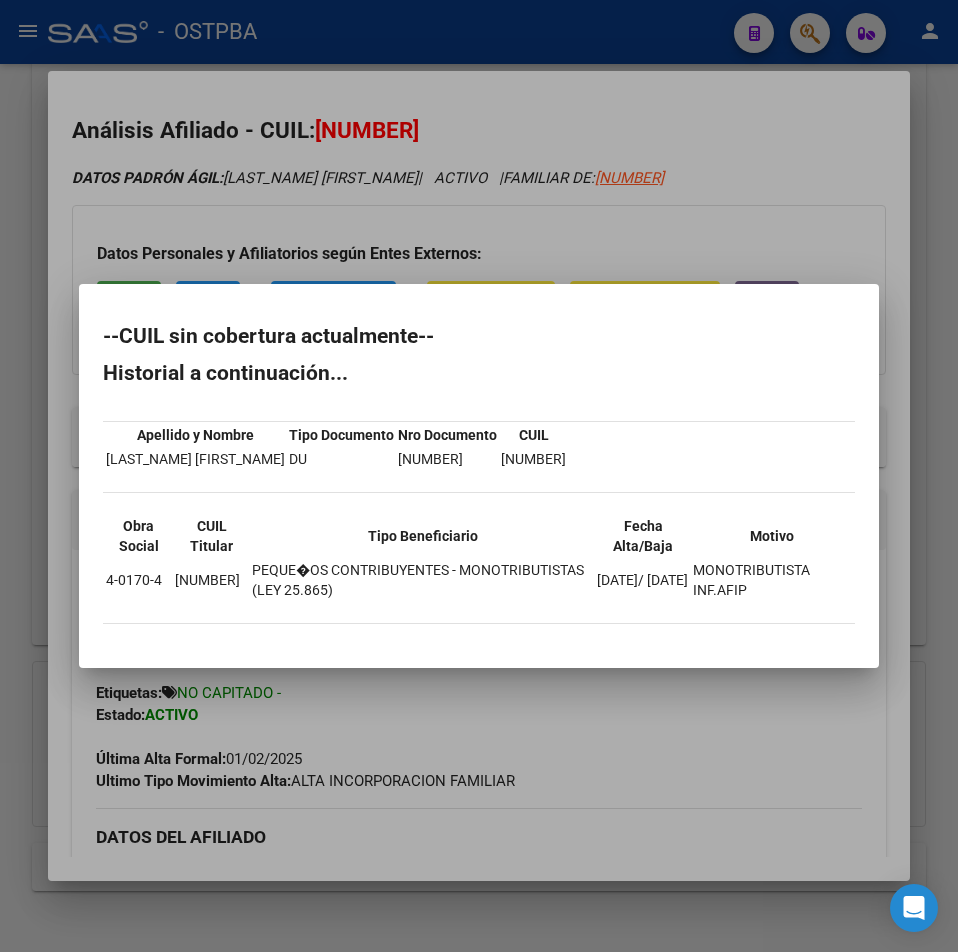 click at bounding box center (479, 476) 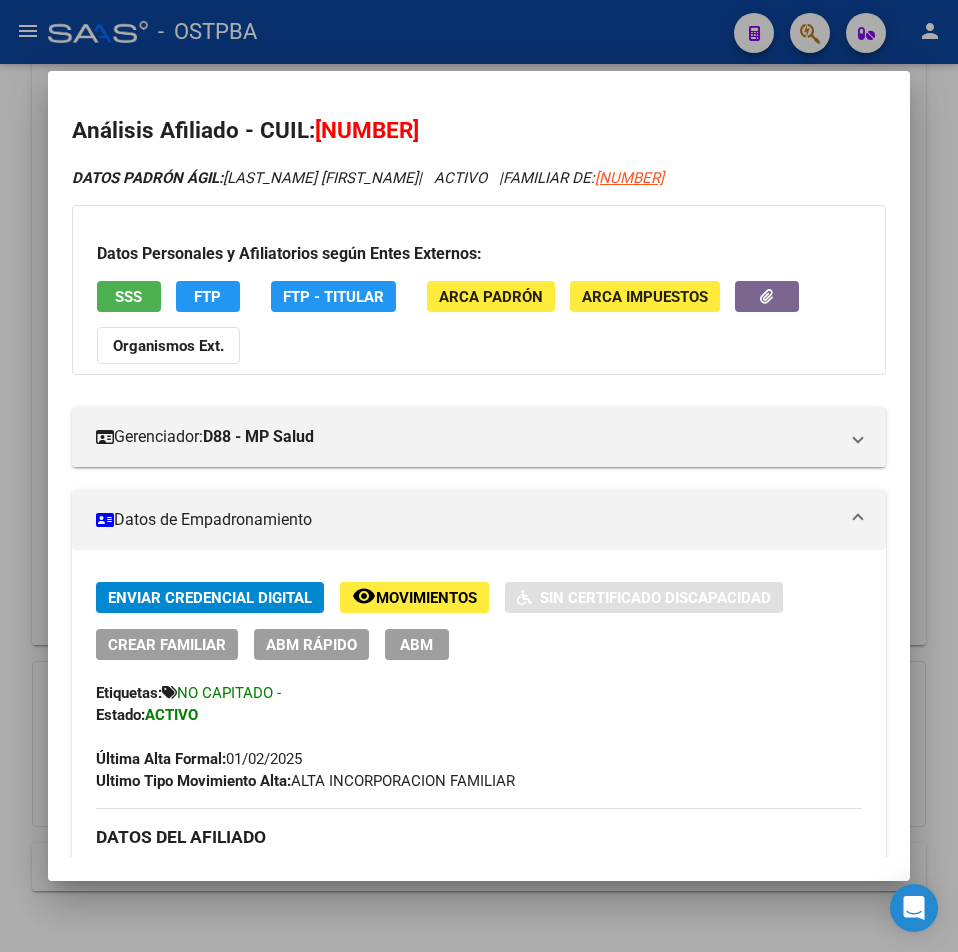 click at bounding box center [479, 476] 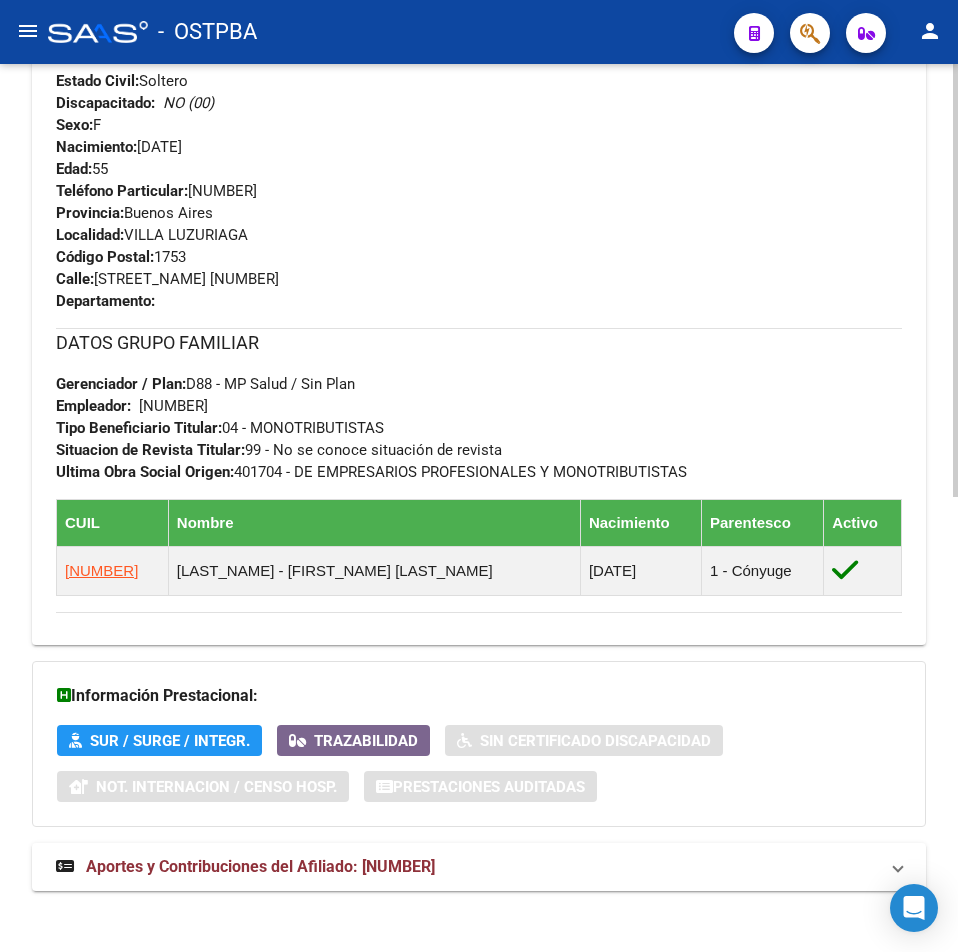 drag, startPoint x: 825, startPoint y: 34, endPoint x: 827, endPoint y: 221, distance: 187.0107 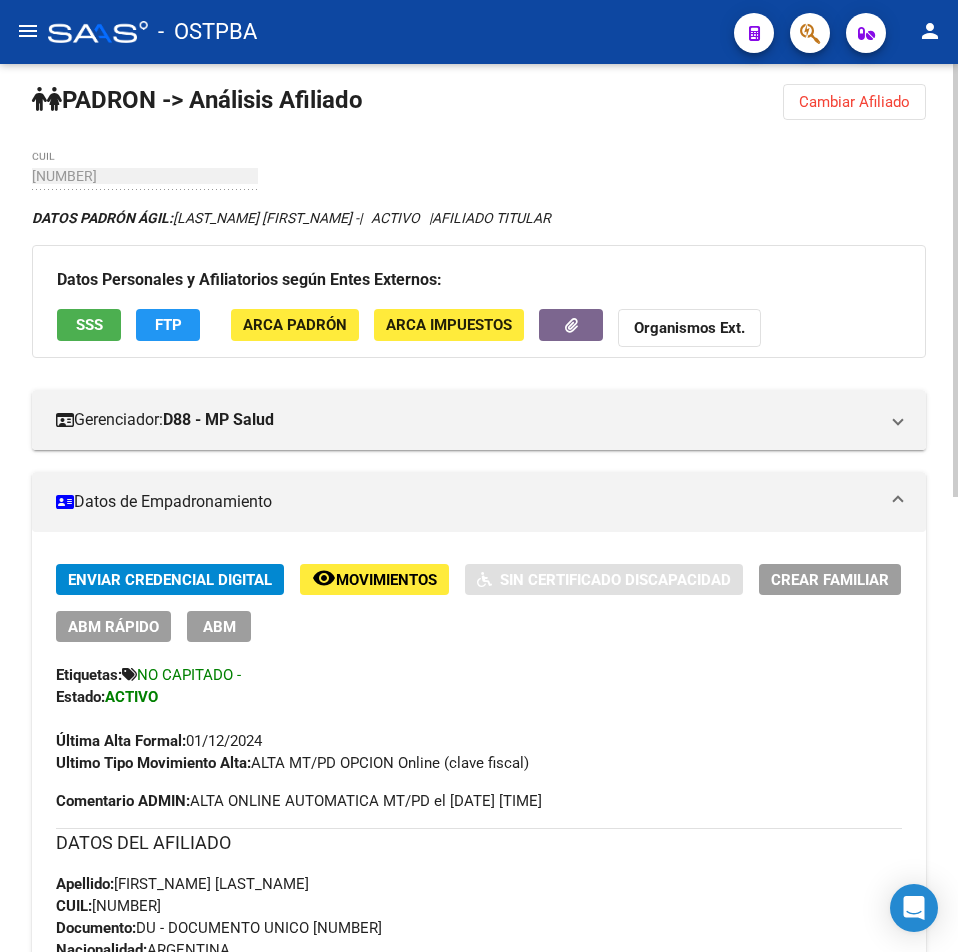 scroll, scrollTop: 0, scrollLeft: 0, axis: both 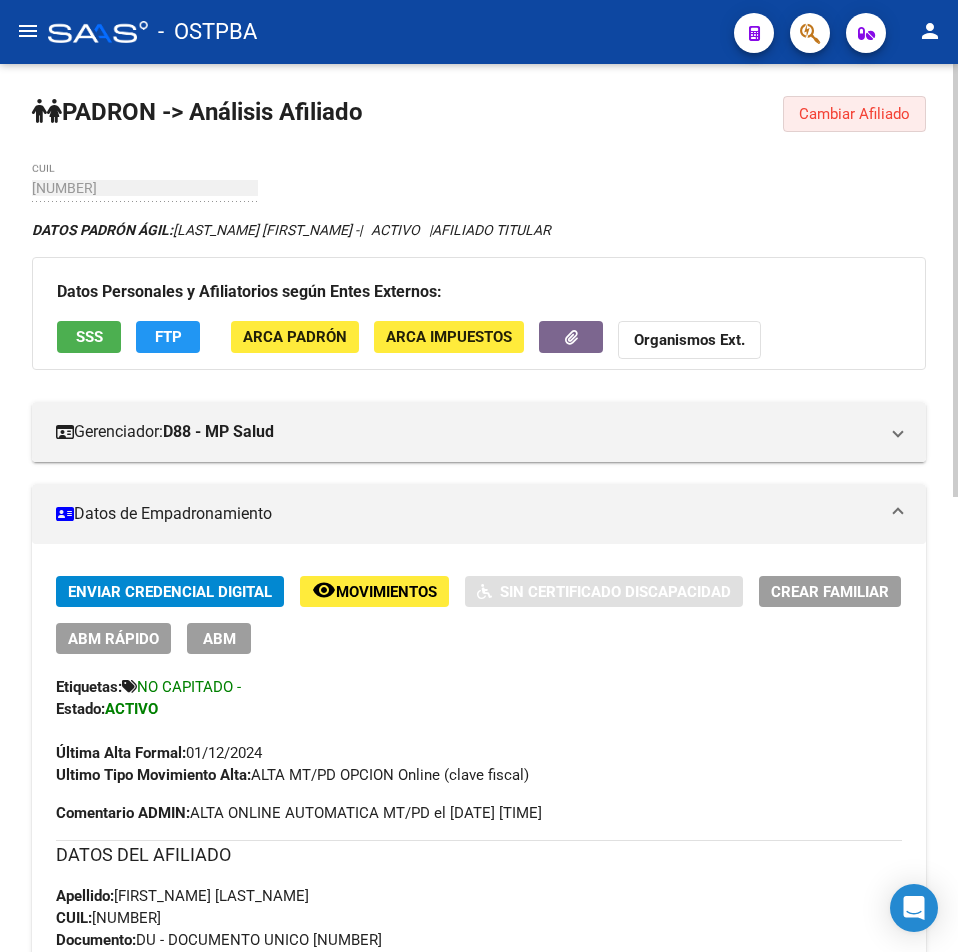 click on "Cambiar Afiliado" 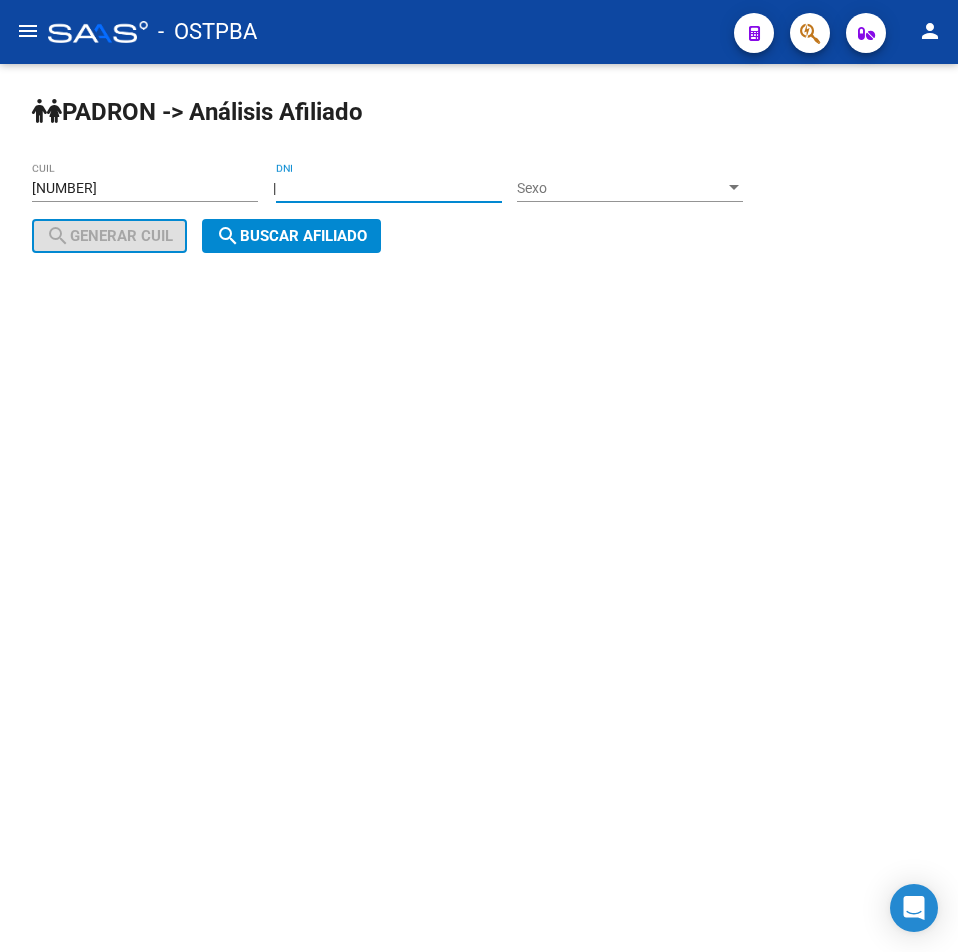 click on "DNI" at bounding box center (389, 188) 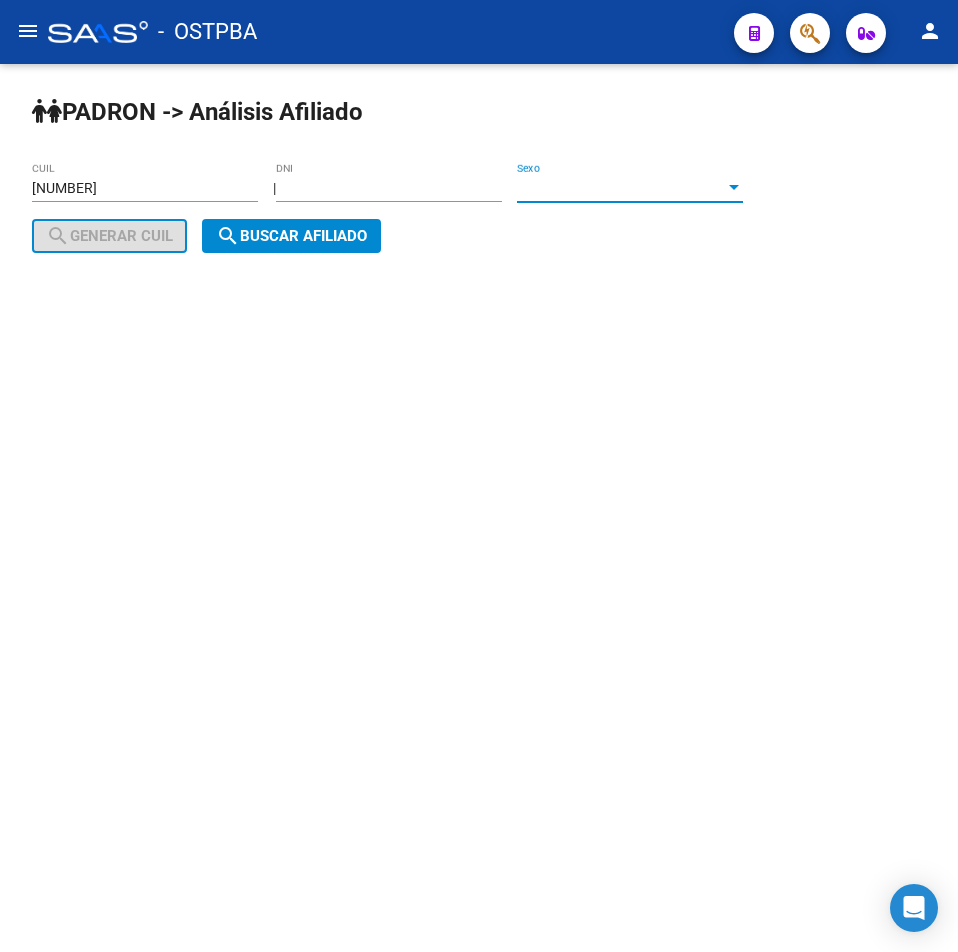click on "Sexo" at bounding box center [621, 188] 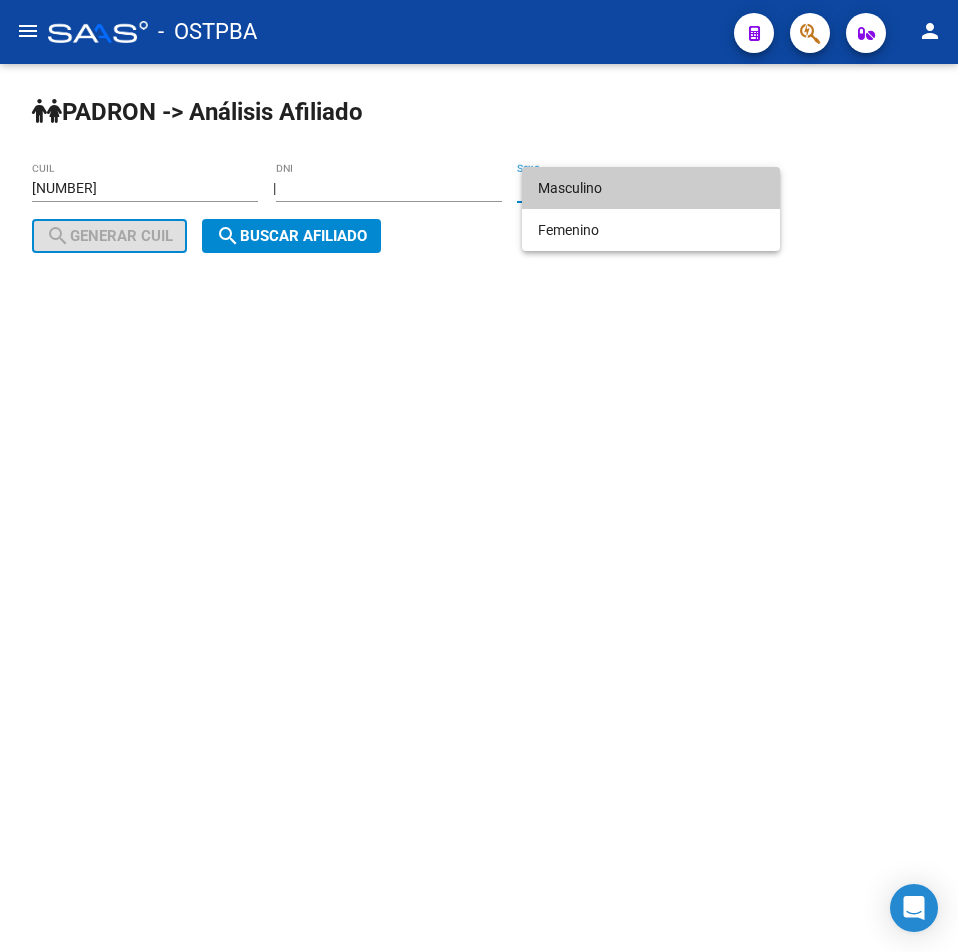 click on "Masculino" at bounding box center (651, 188) 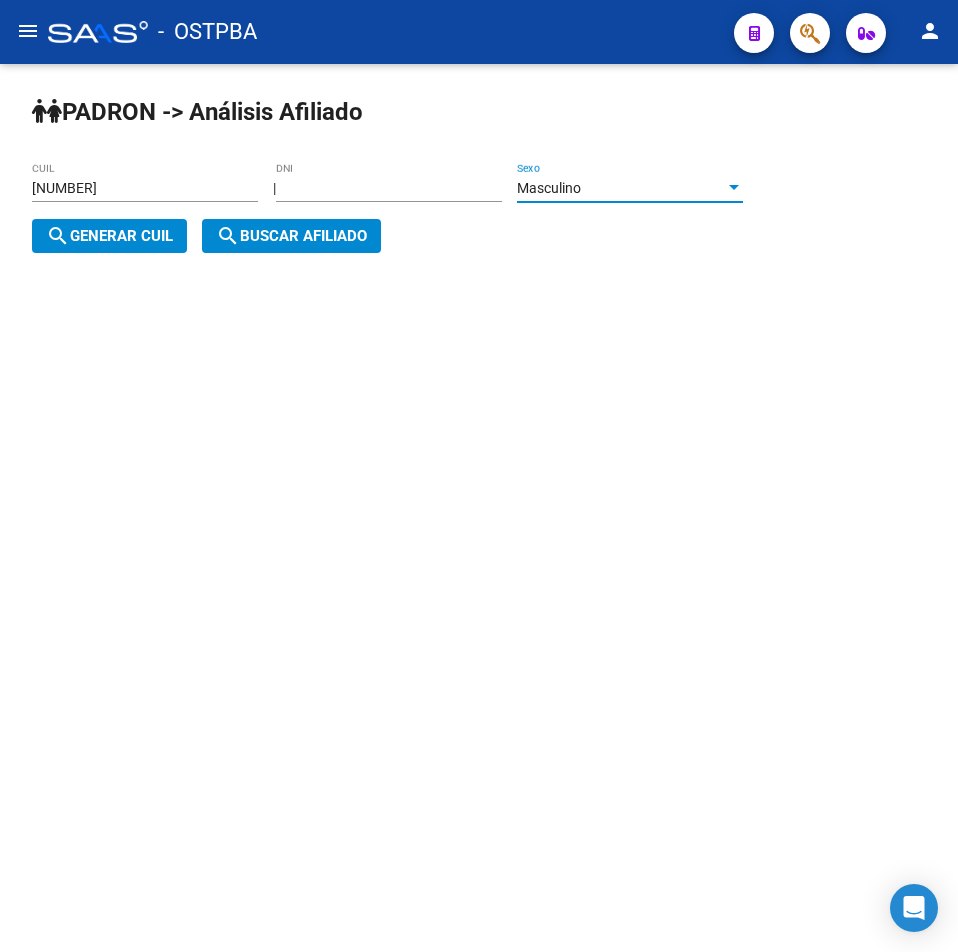 drag, startPoint x: 126, startPoint y: 230, endPoint x: 247, endPoint y: 238, distance: 121.264175 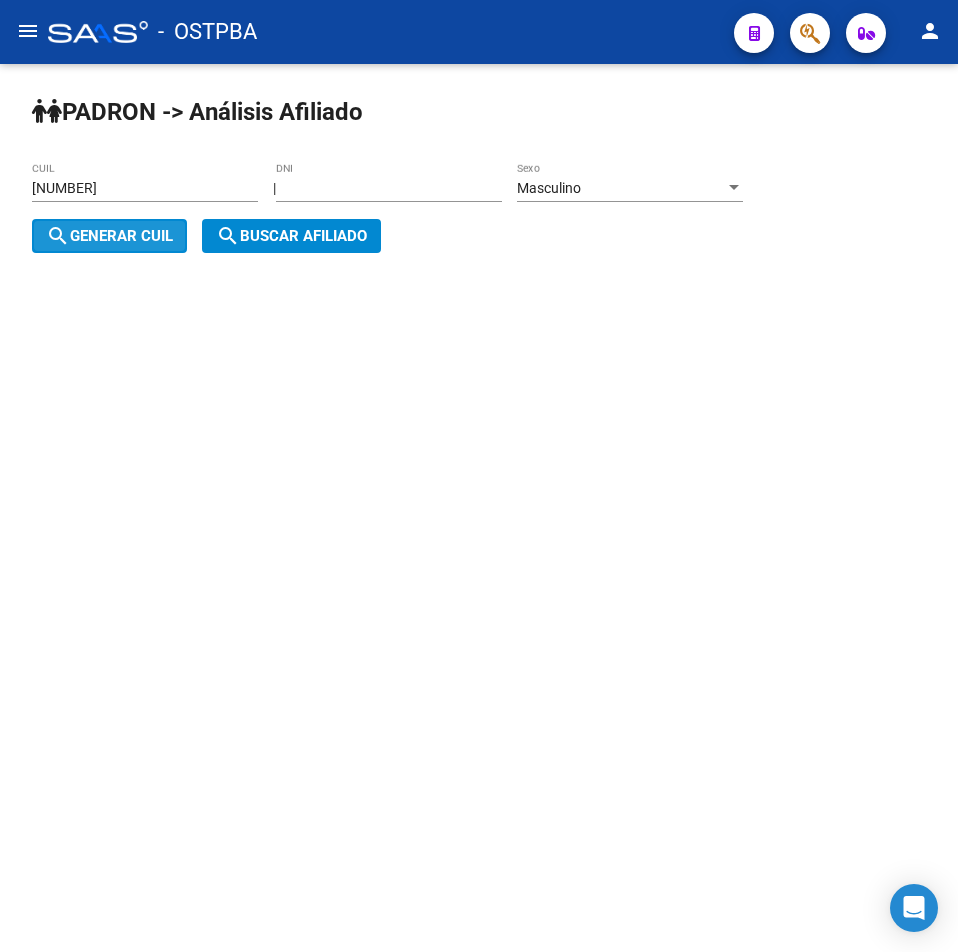 click on "search  Buscar afiliado" 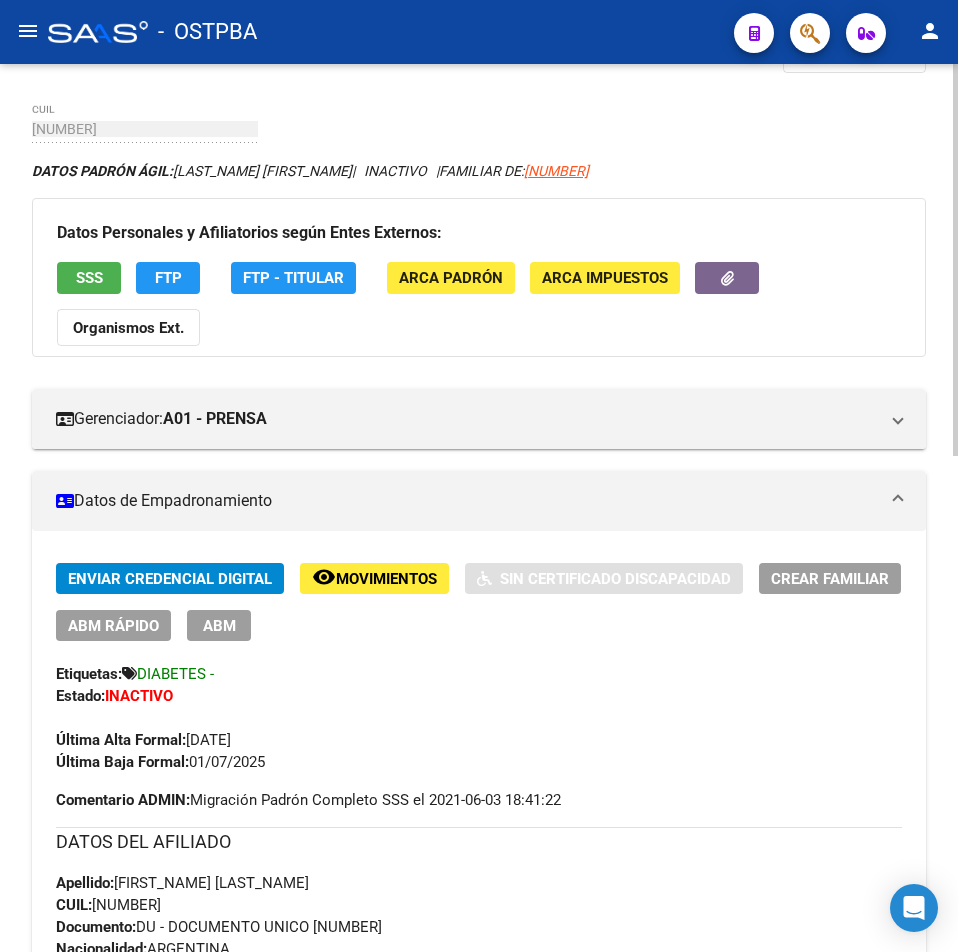 scroll, scrollTop: 0, scrollLeft: 0, axis: both 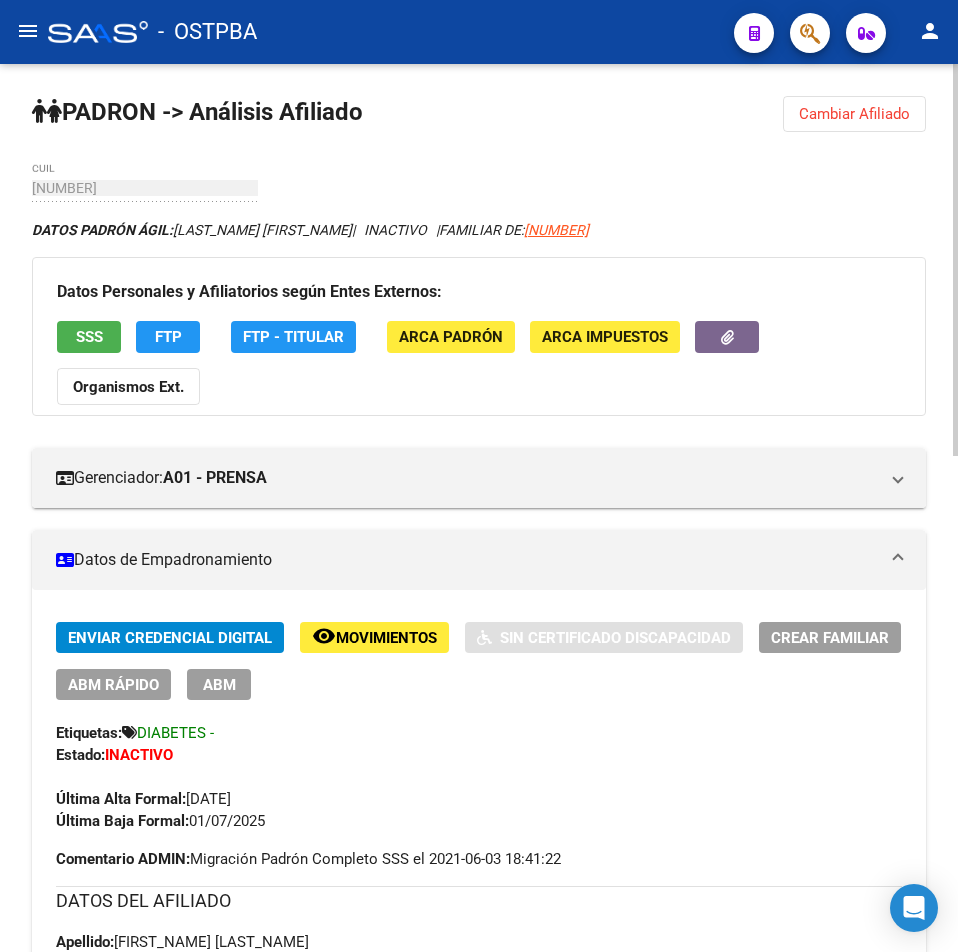 click on "SSS" 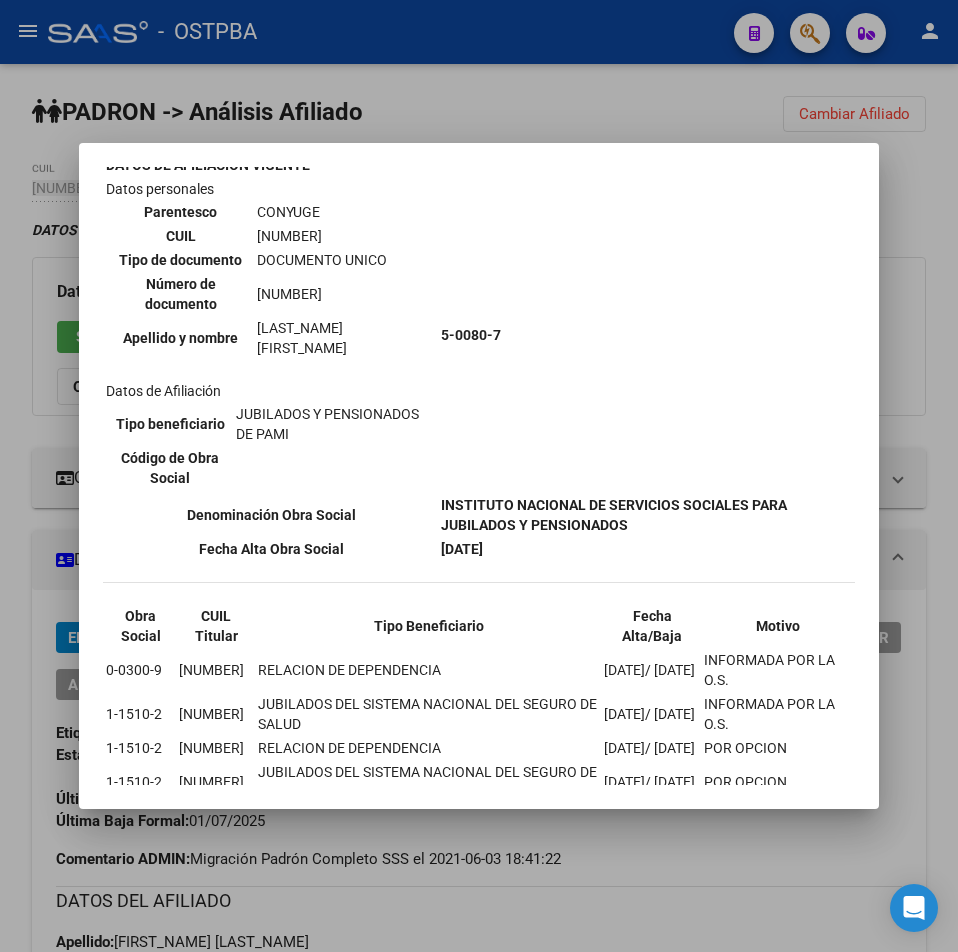 scroll, scrollTop: 168, scrollLeft: 0, axis: vertical 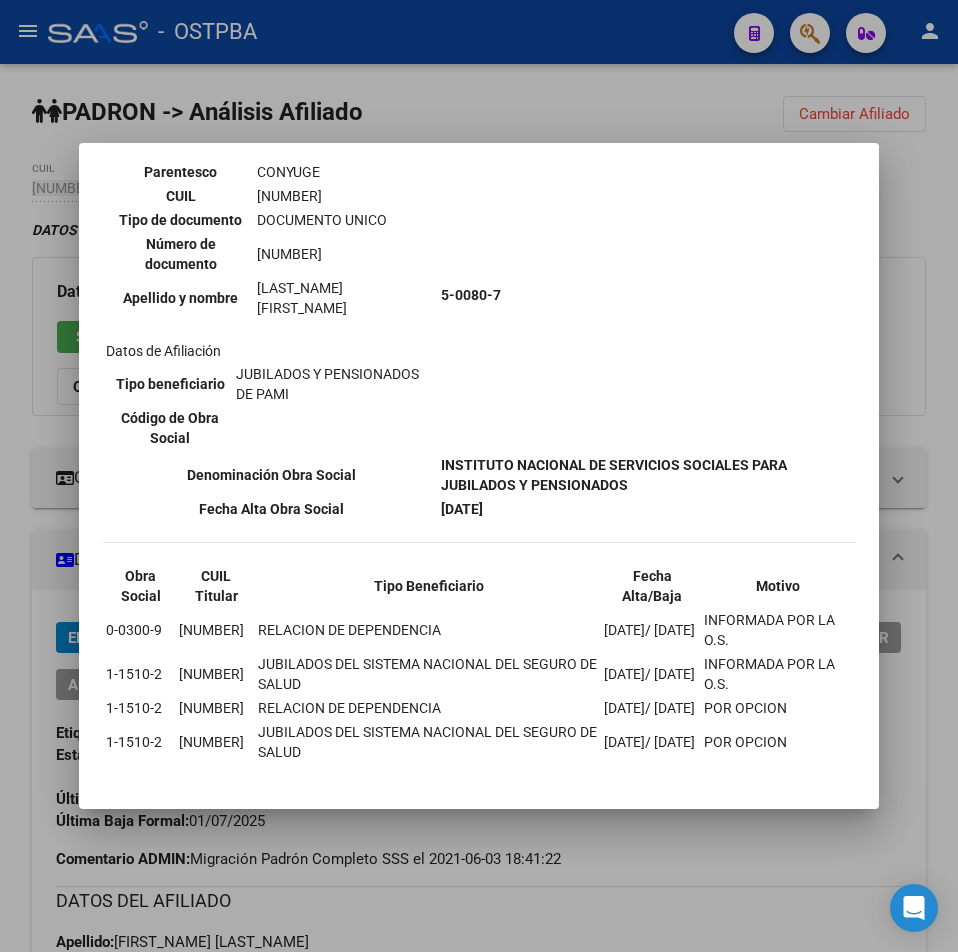 click at bounding box center (479, 476) 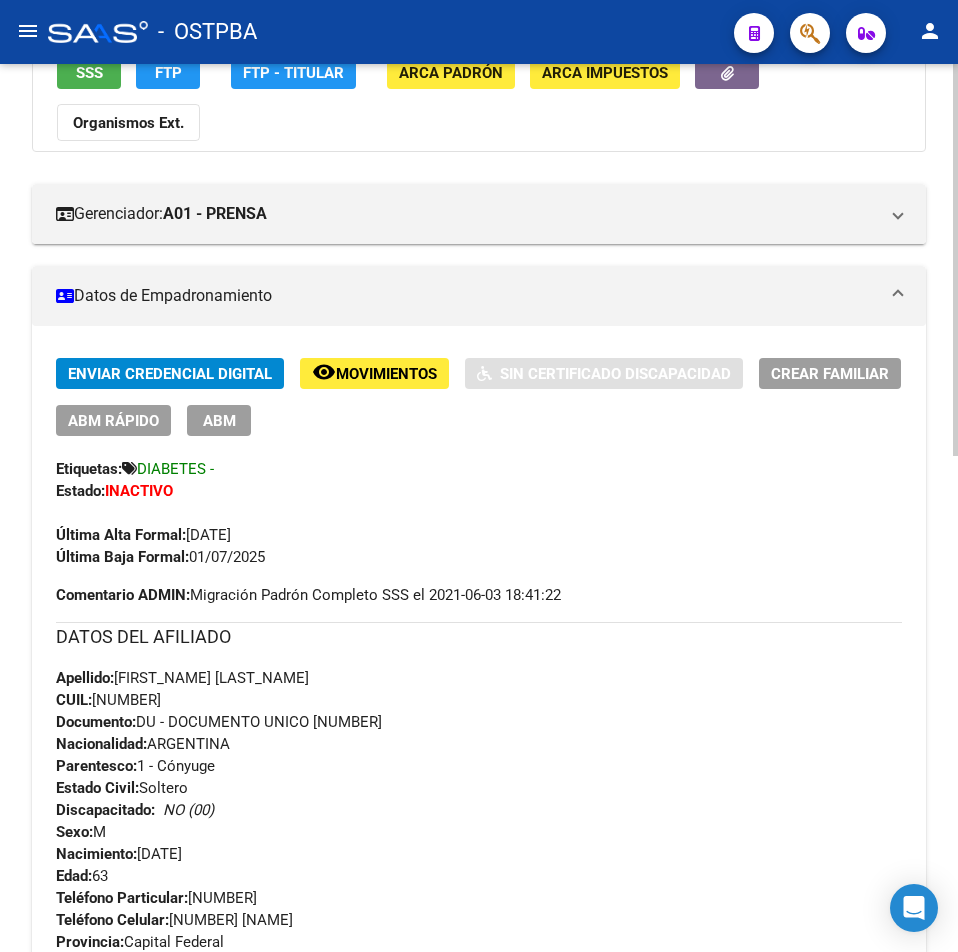 scroll, scrollTop: 300, scrollLeft: 0, axis: vertical 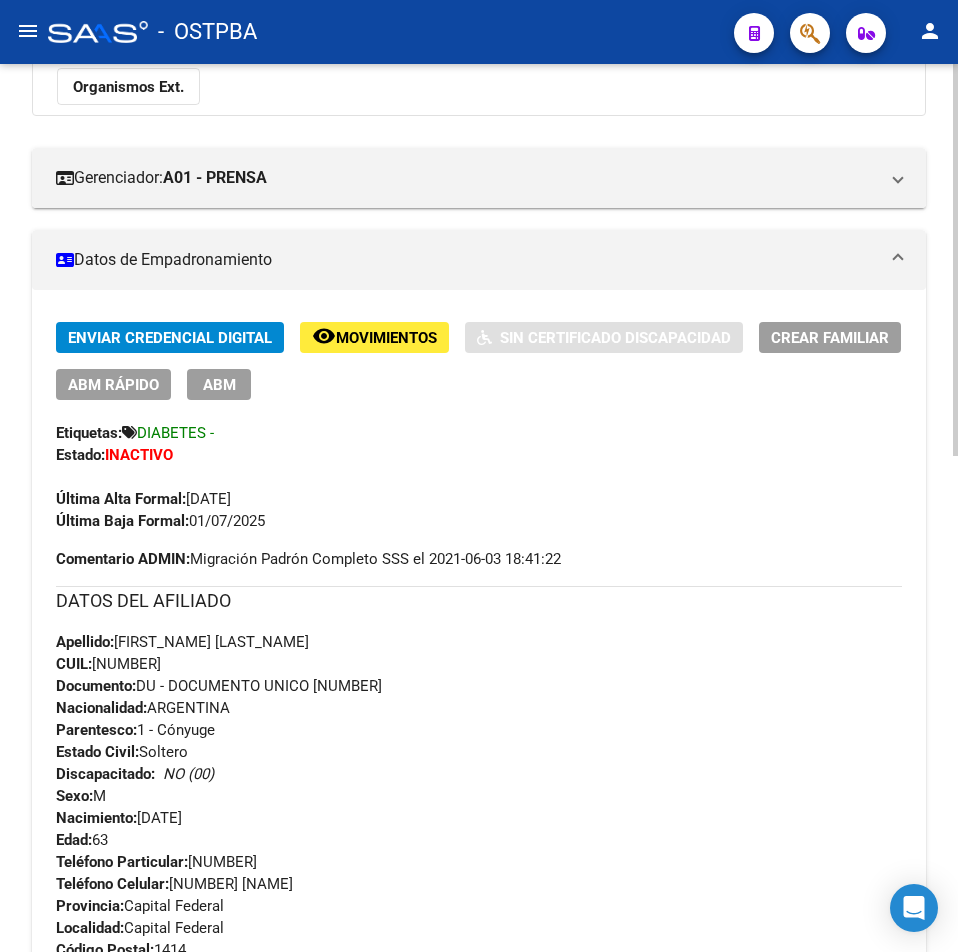 drag, startPoint x: 181, startPoint y: 667, endPoint x: 96, endPoint y: 665, distance: 85.02353 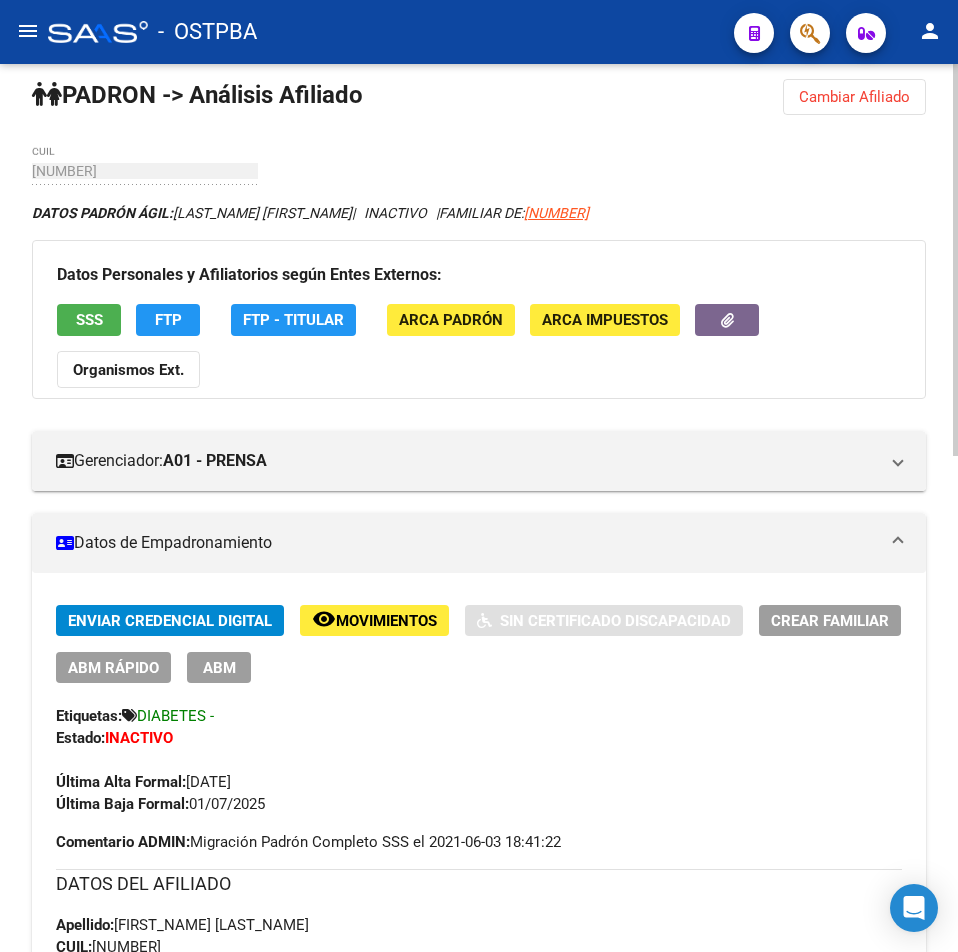 scroll, scrollTop: 0, scrollLeft: 0, axis: both 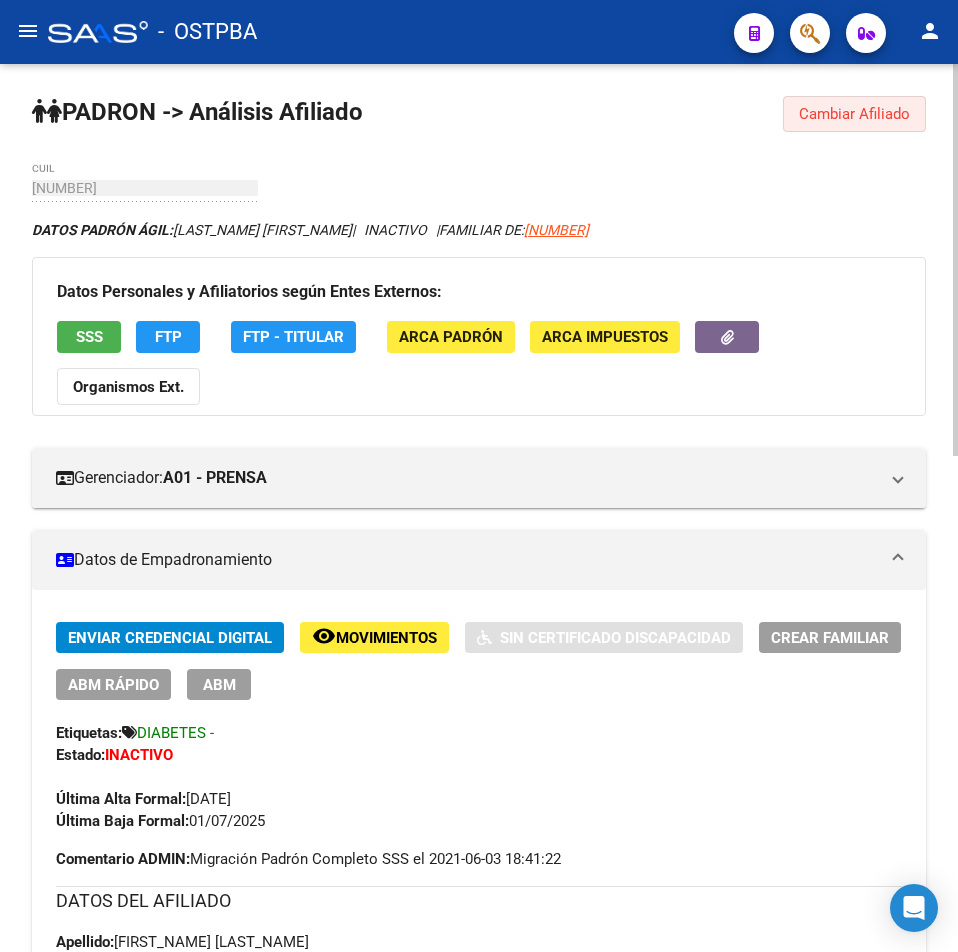 click on "Cambiar Afiliado" 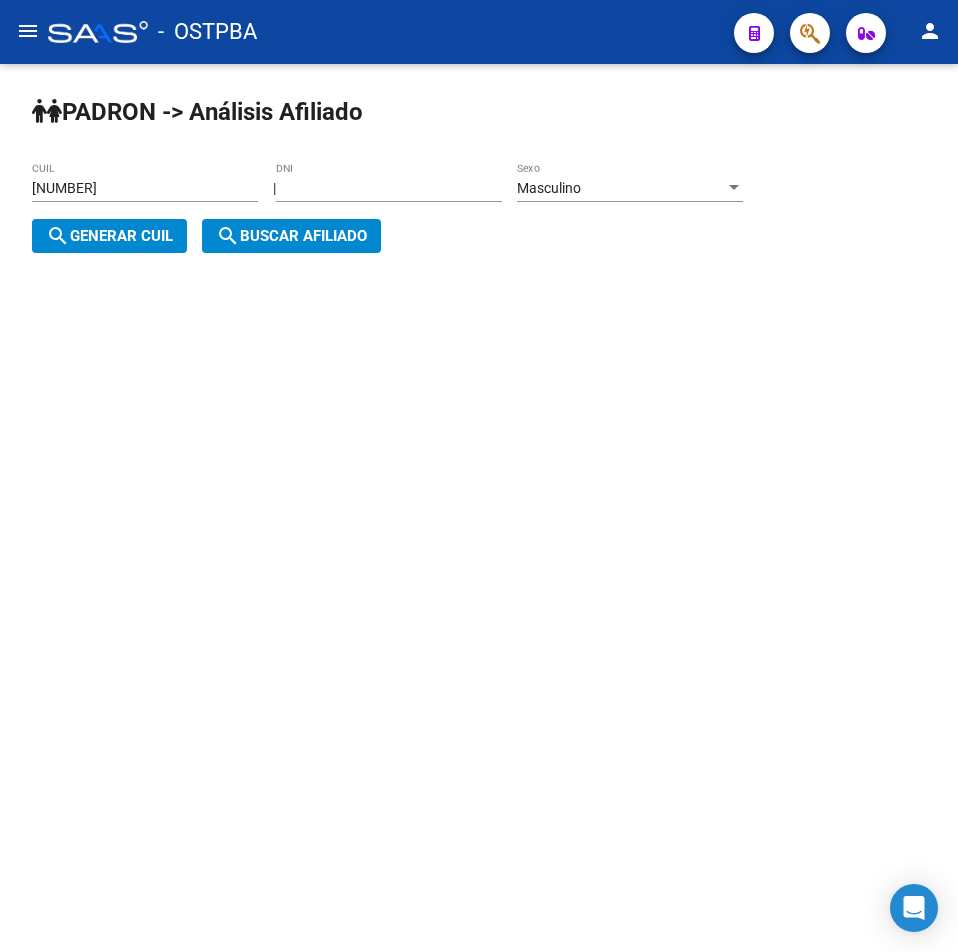 drag, startPoint x: 421, startPoint y: 192, endPoint x: -187, endPoint y: 214, distance: 608.3979 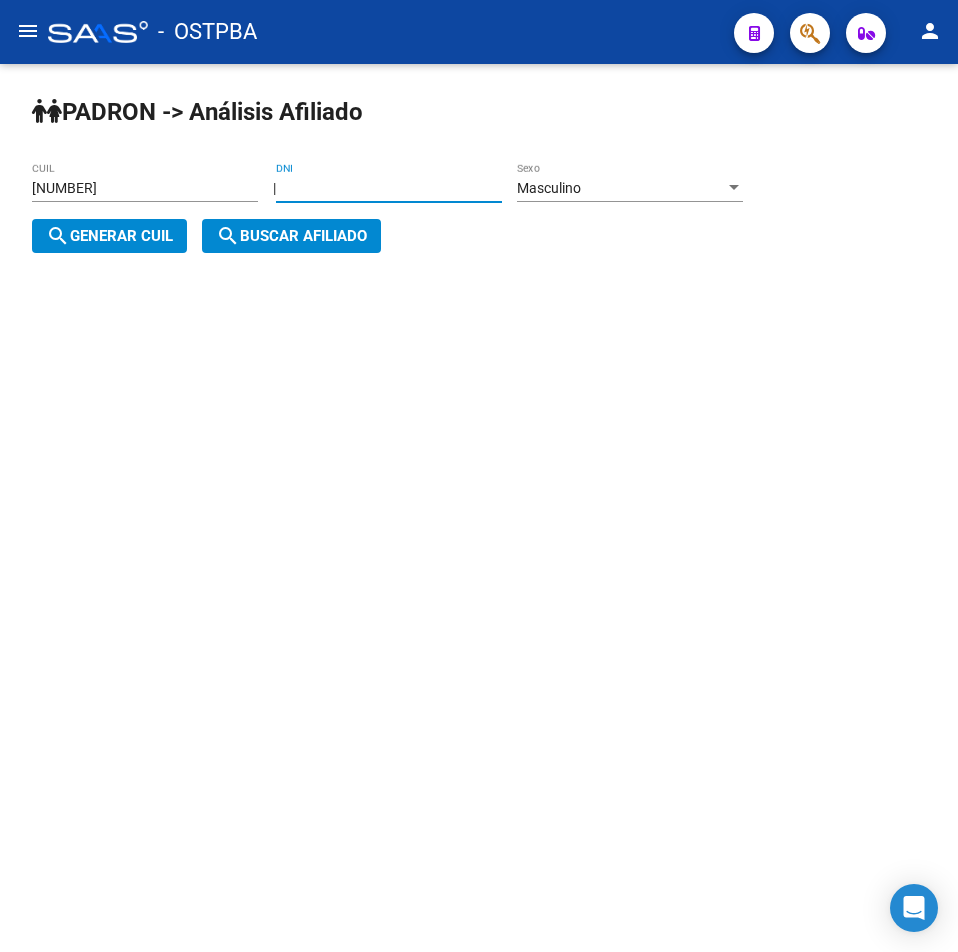 type on "[NUMBER]" 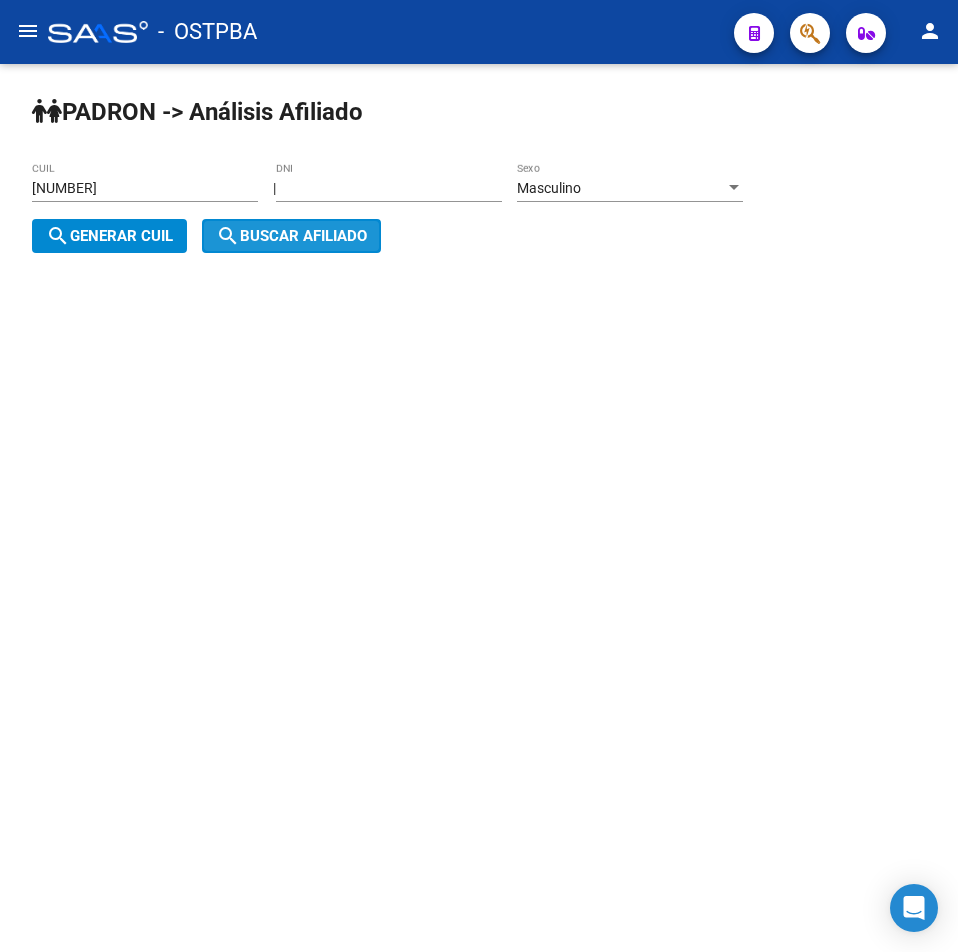 click on "search  Buscar afiliado" 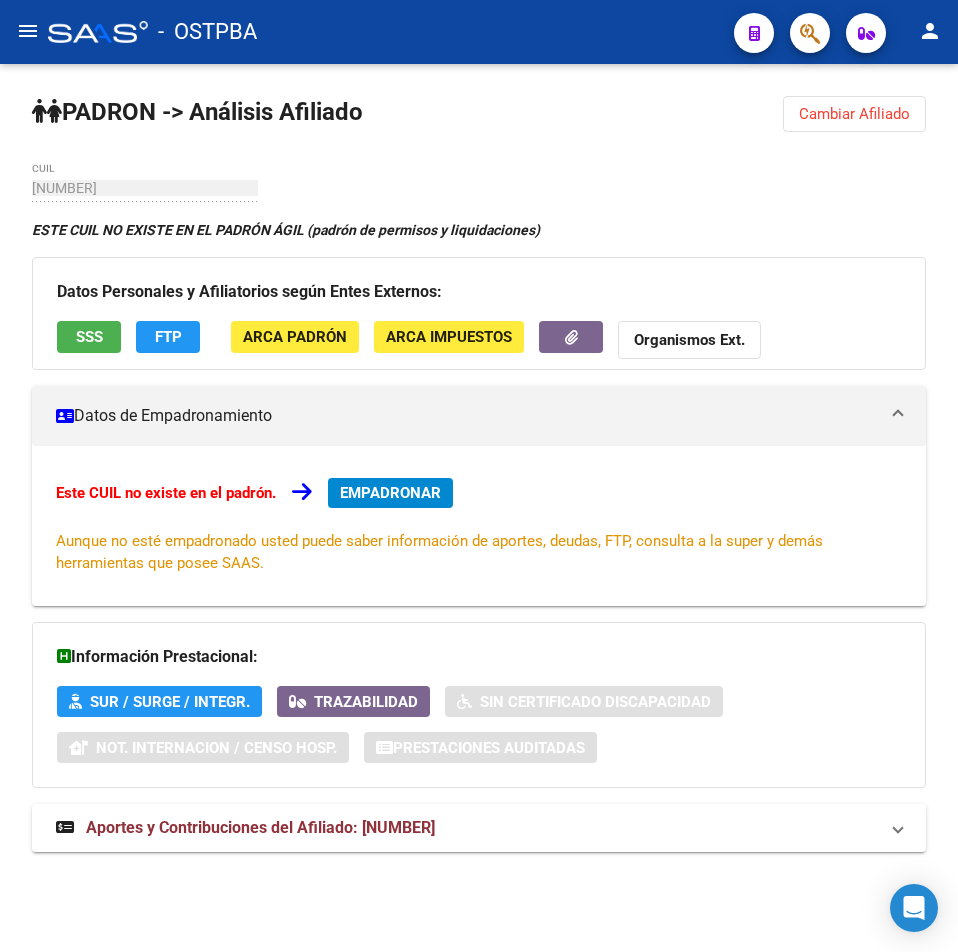 click on "Cambiar Afiliado" 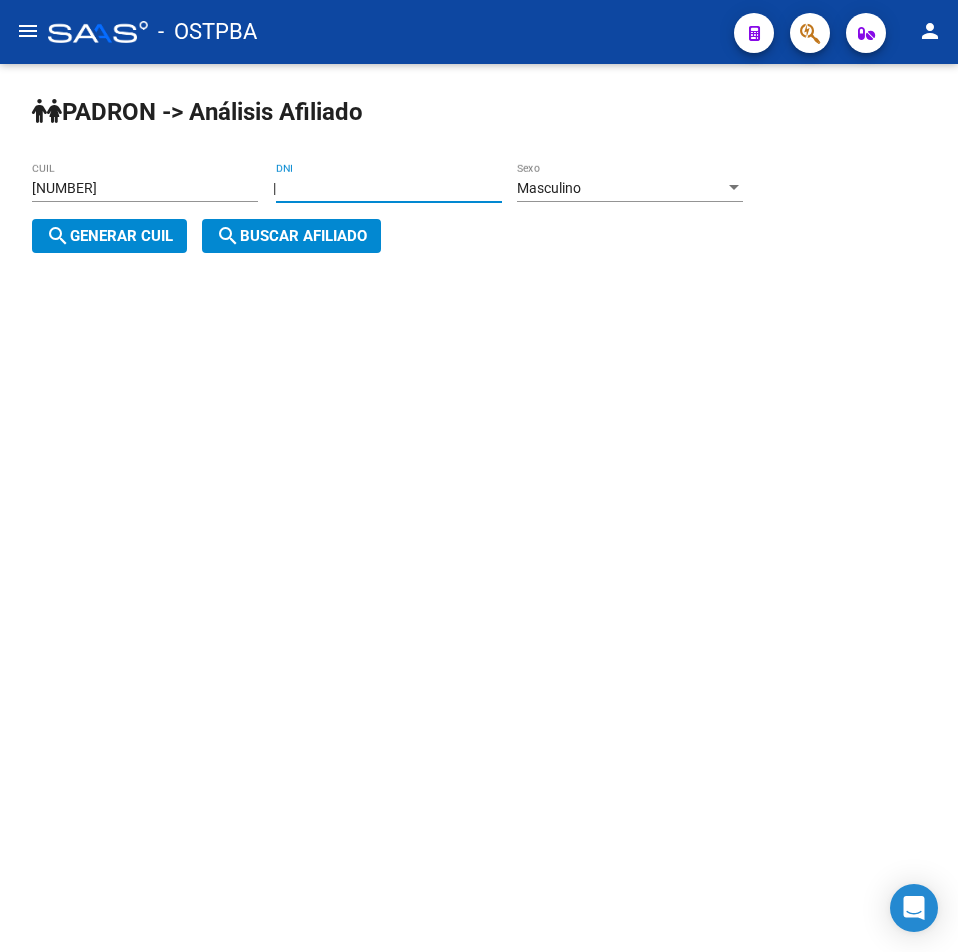 drag, startPoint x: 370, startPoint y: 185, endPoint x: 152, endPoint y: 189, distance: 218.0367 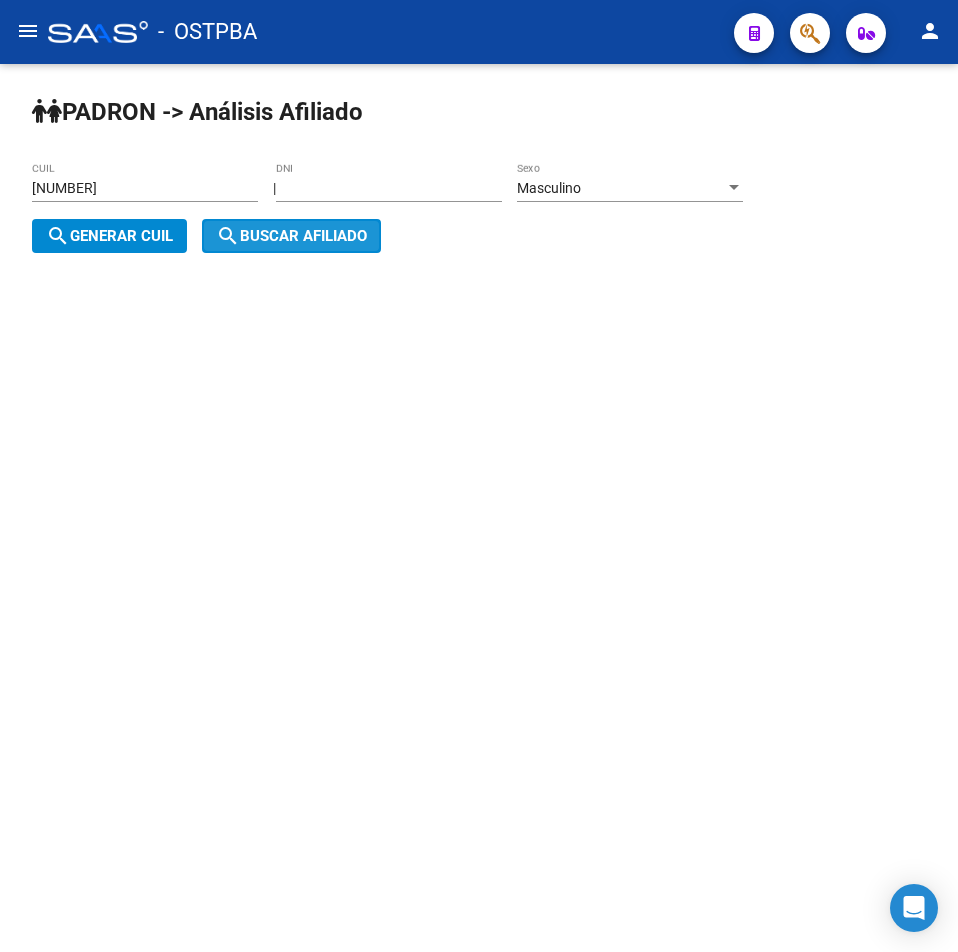 click on "search  Buscar afiliado" 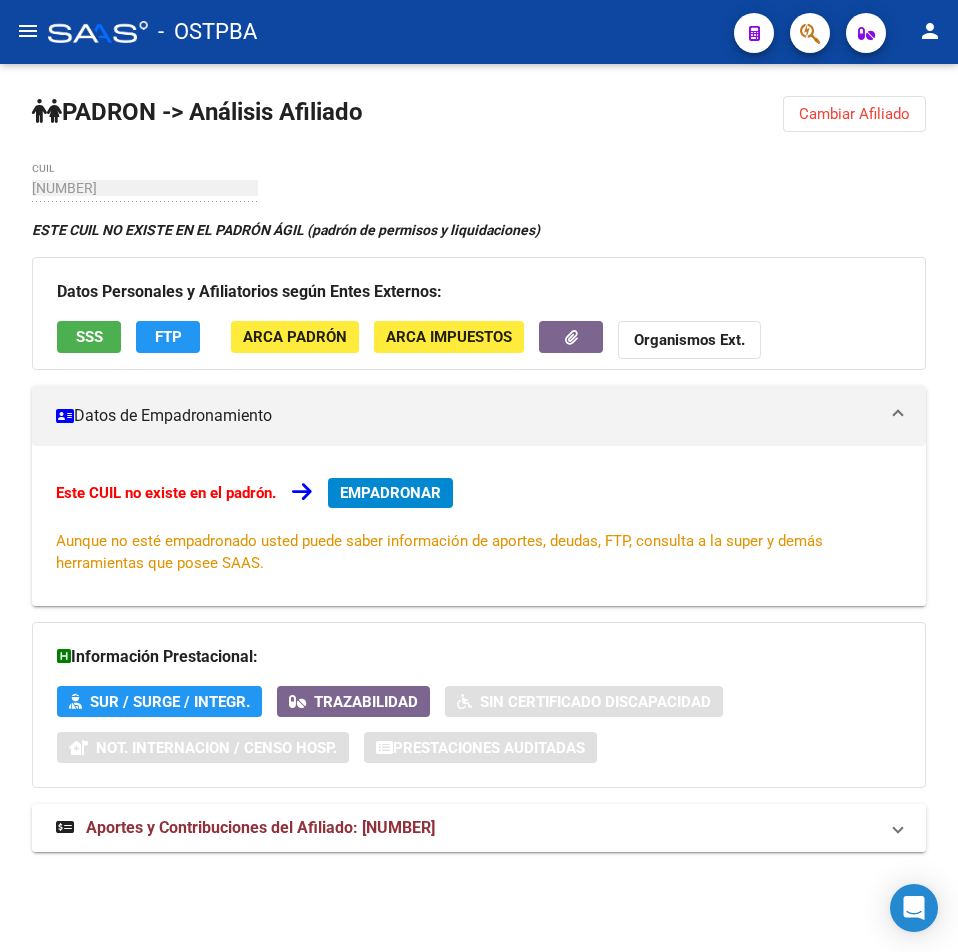 drag, startPoint x: 824, startPoint y: 114, endPoint x: 295, endPoint y: 123, distance: 529.07654 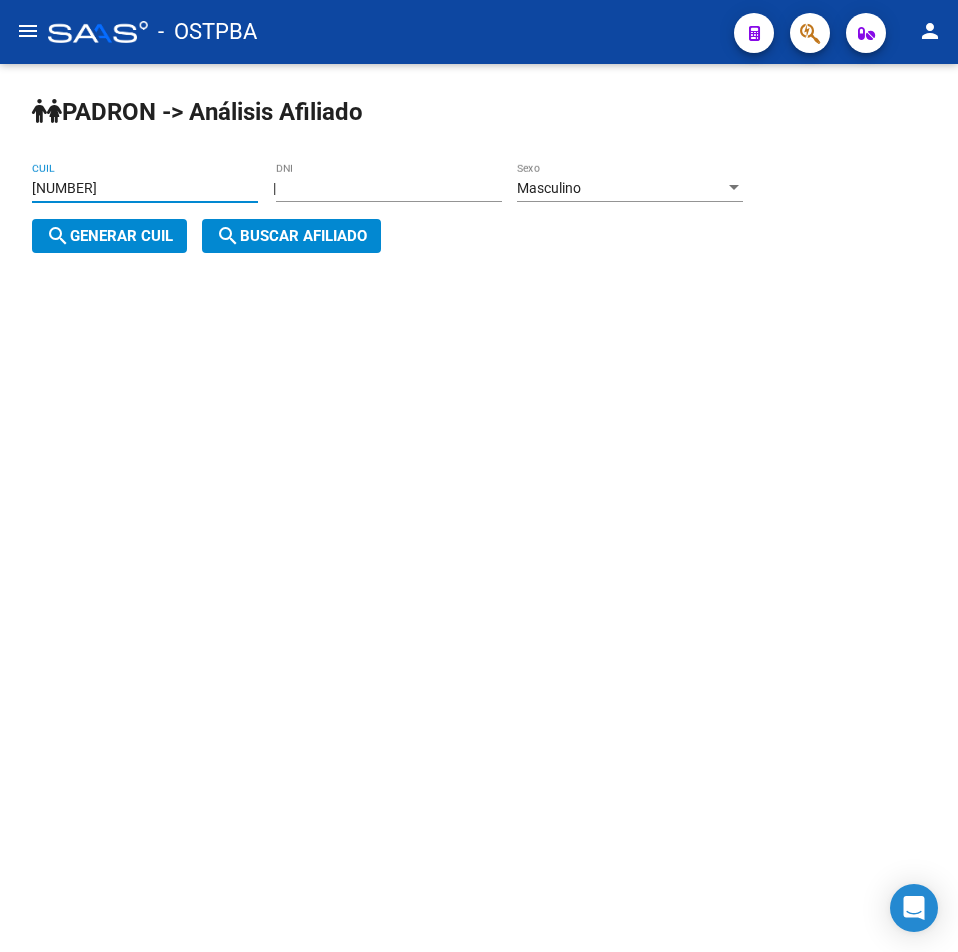 click on "[NUMBER]" at bounding box center [145, 188] 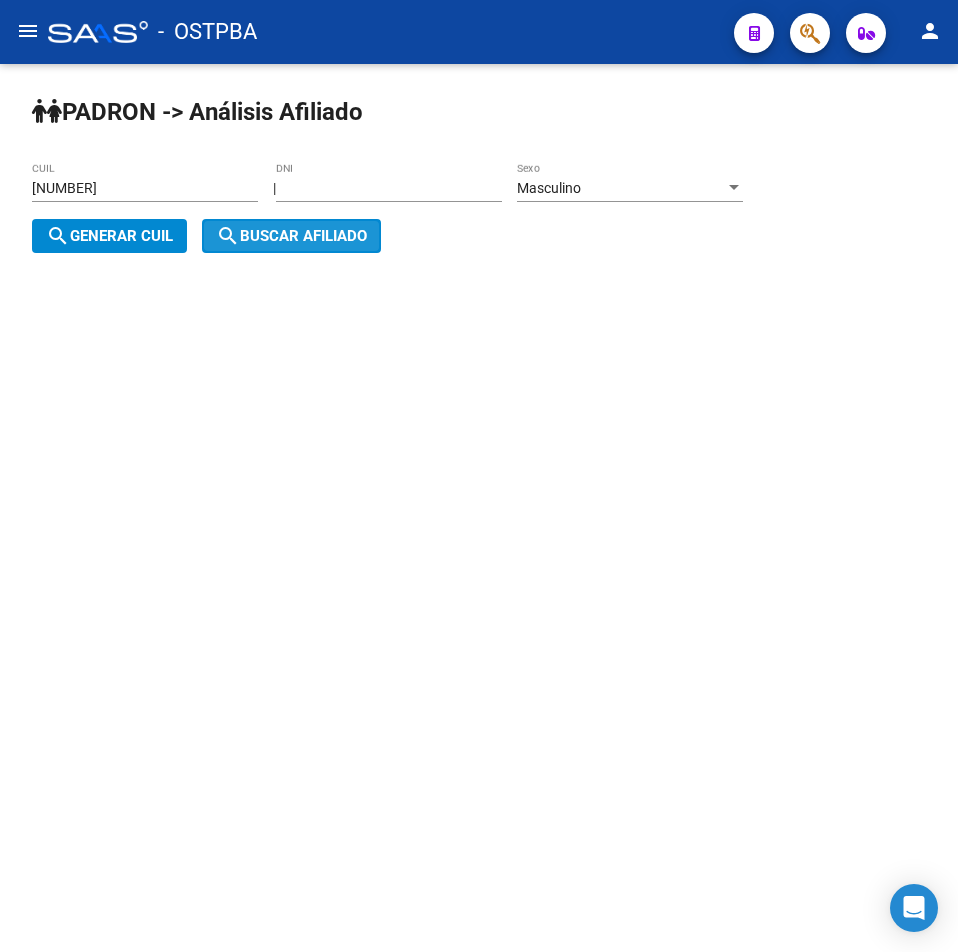click on "search  Buscar afiliado" 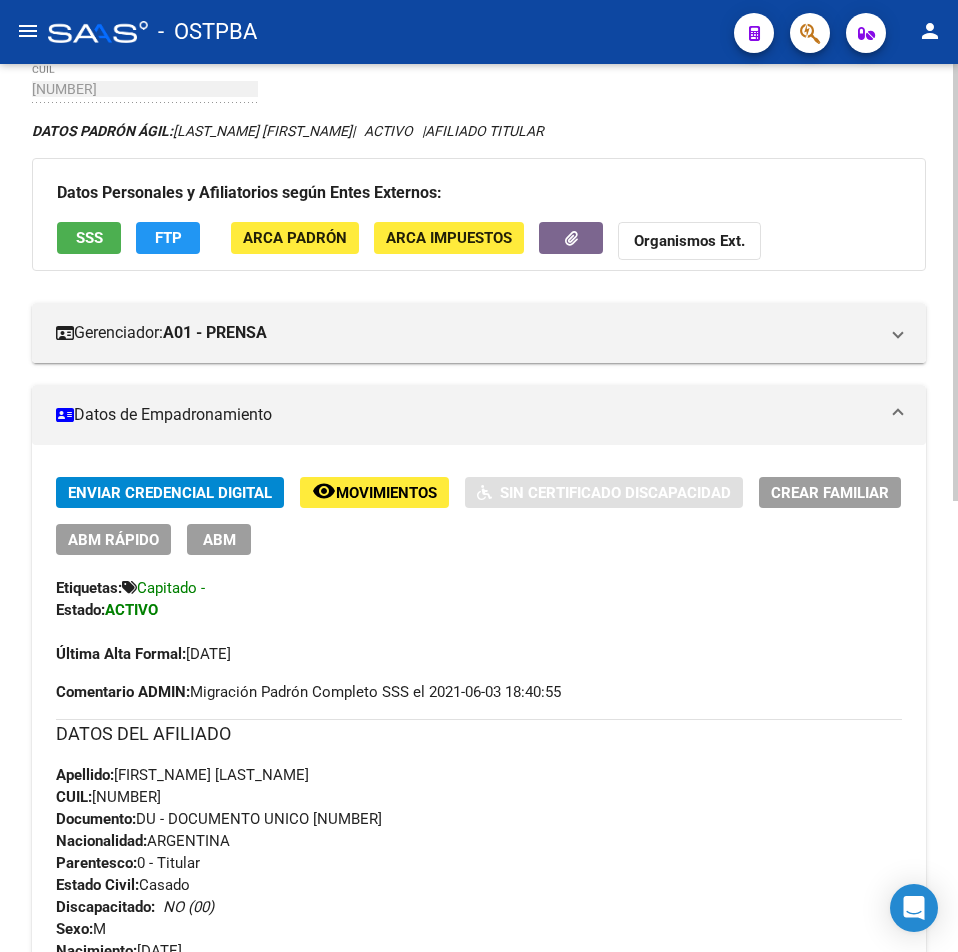 scroll, scrollTop: 100, scrollLeft: 0, axis: vertical 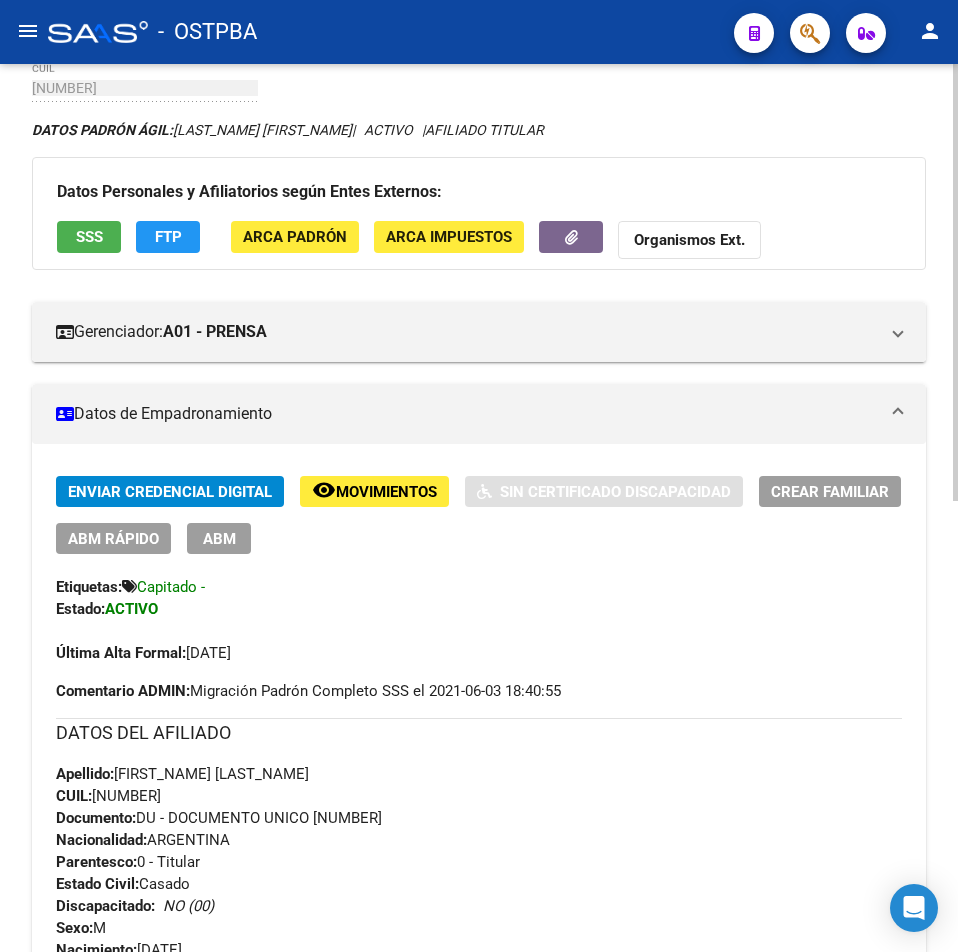 drag, startPoint x: 209, startPoint y: 801, endPoint x: 99, endPoint y: 787, distance: 110.88733 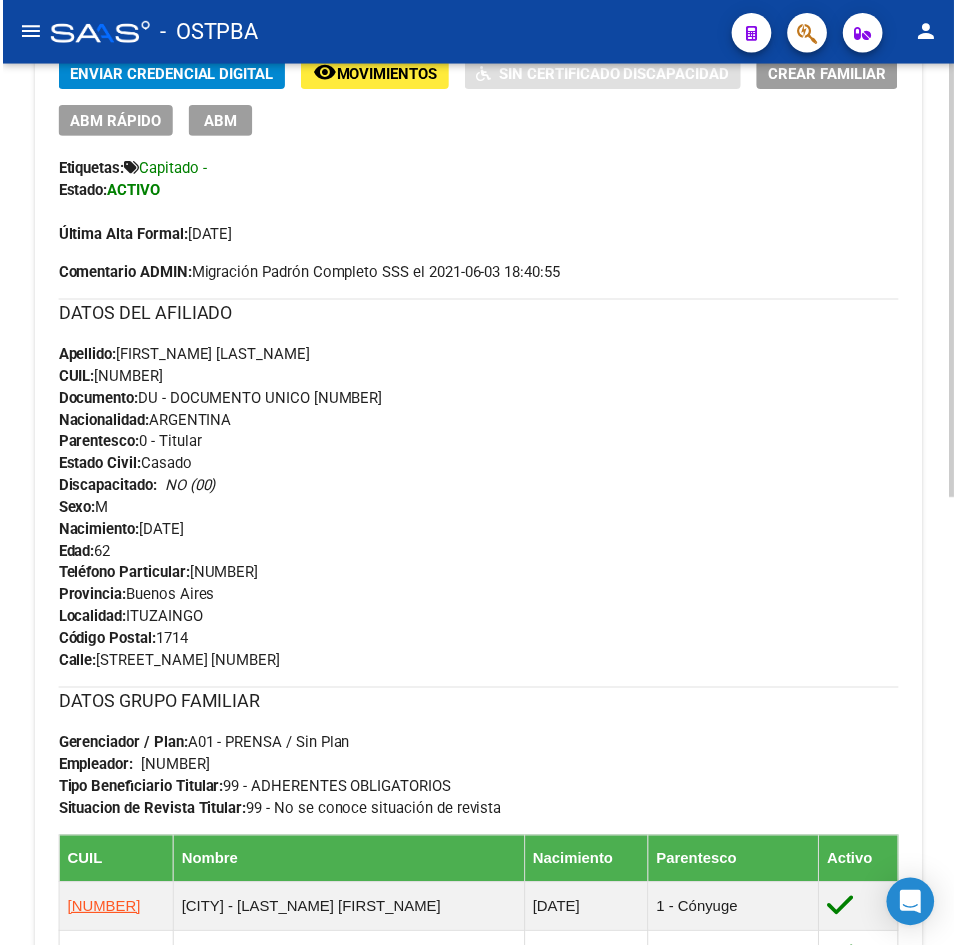 scroll, scrollTop: 500, scrollLeft: 0, axis: vertical 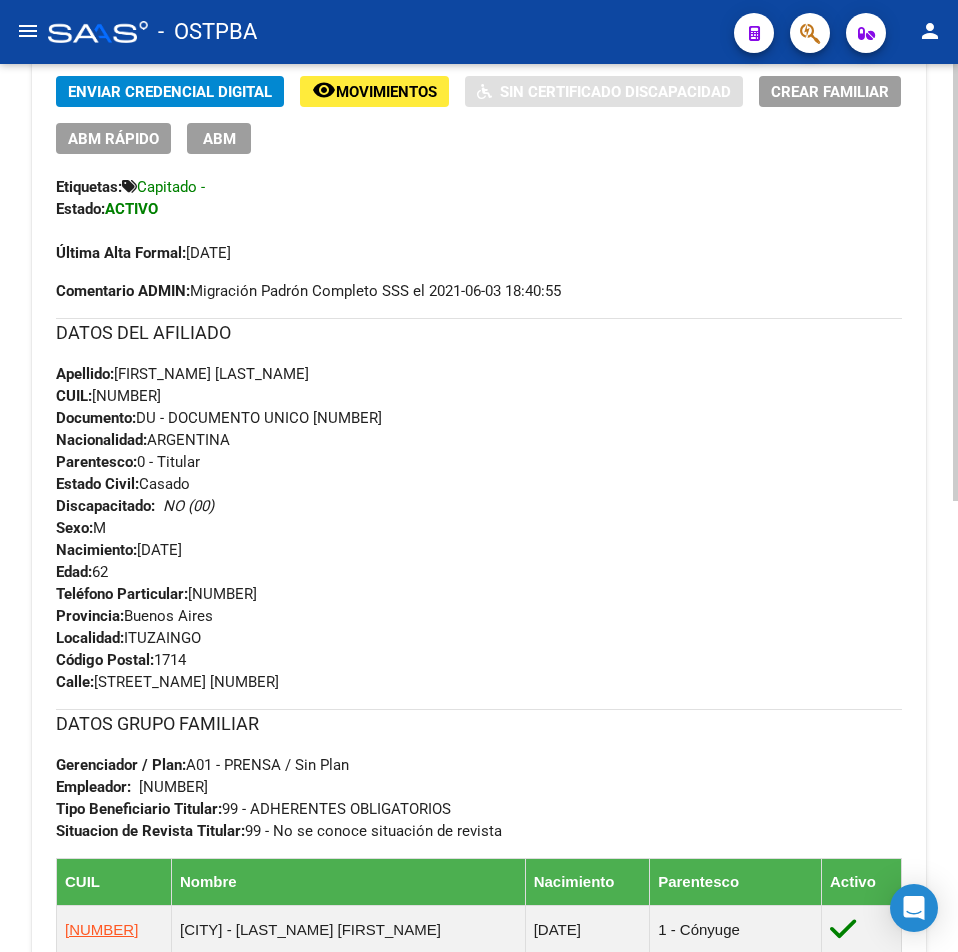 click on "Apellido: [LAST_NAME] [FIRST_NAME] [LAST_NAME] CUIL: [NUMBER] Documento: DU - DOCUMENTO UNICO [NUMBER] Nacionalidad: [NATIONALITY] Parentesco: 0 - Titular Estado Civil: Casado Discapacitado: NO (00) Sexo: M Nacimiento: [DATE] Edad: 62" at bounding box center [479, 473] 